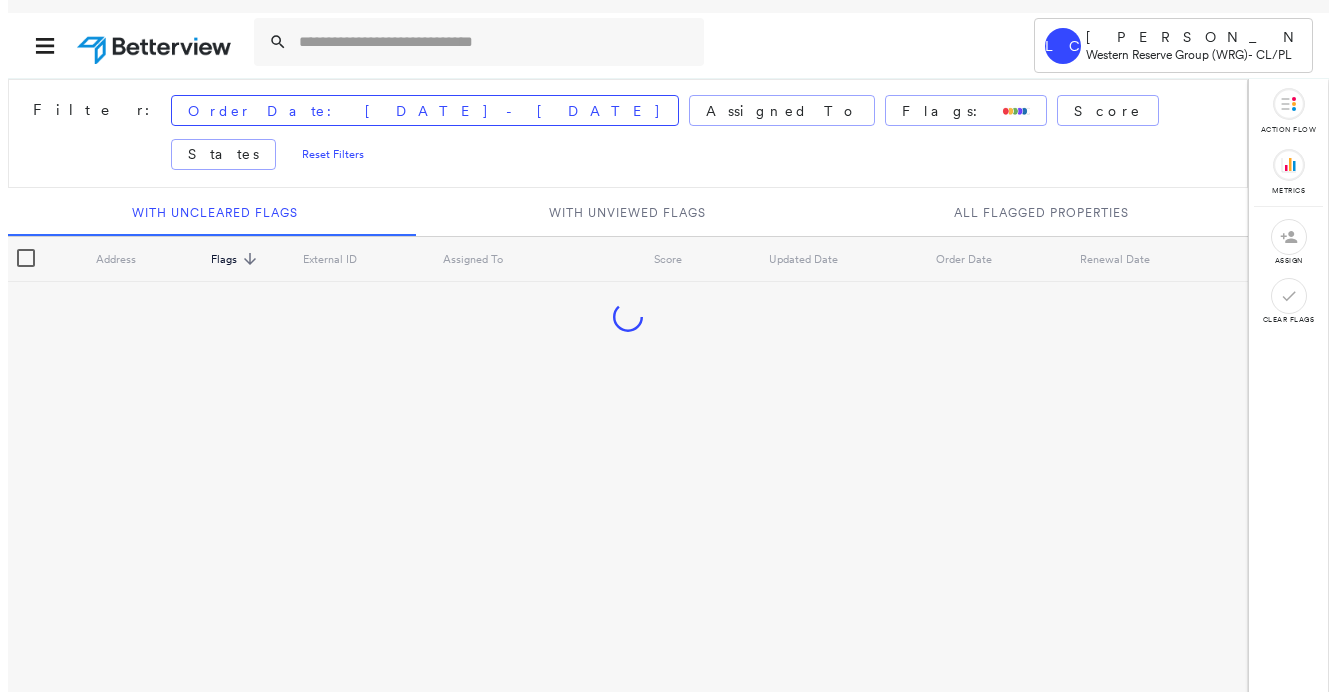 scroll, scrollTop: 0, scrollLeft: 0, axis: both 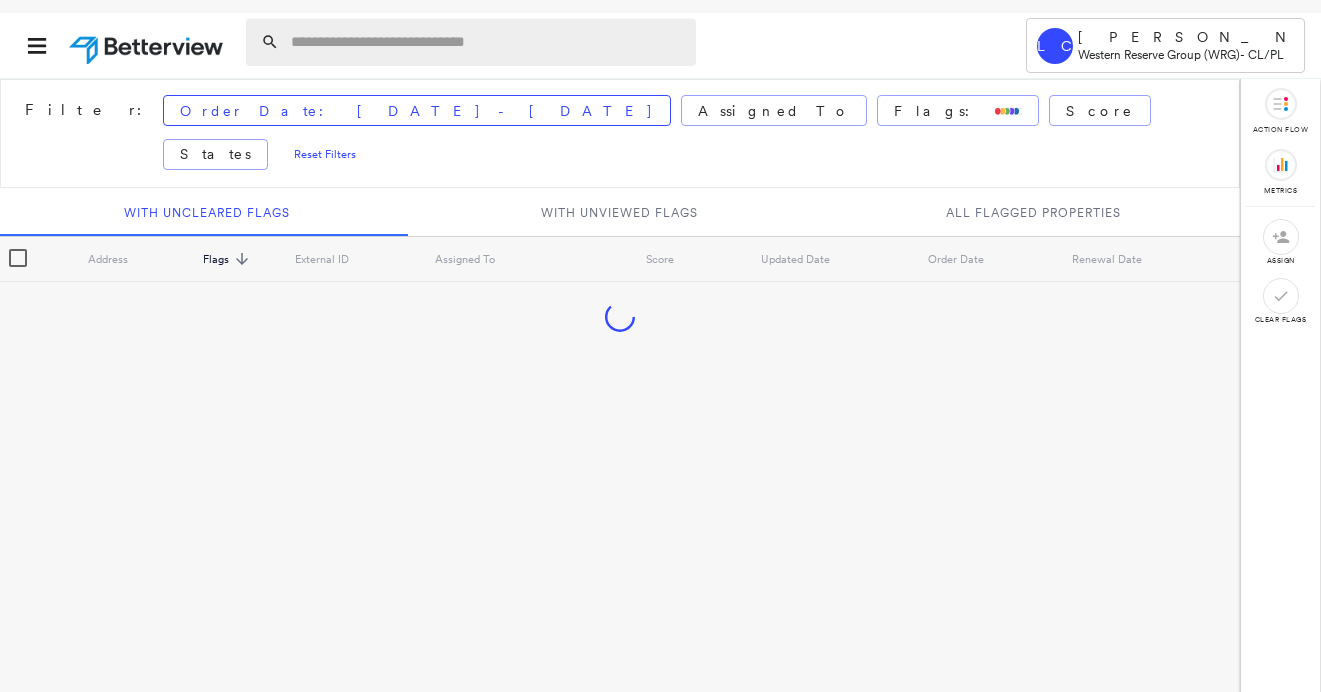 click at bounding box center (487, 42) 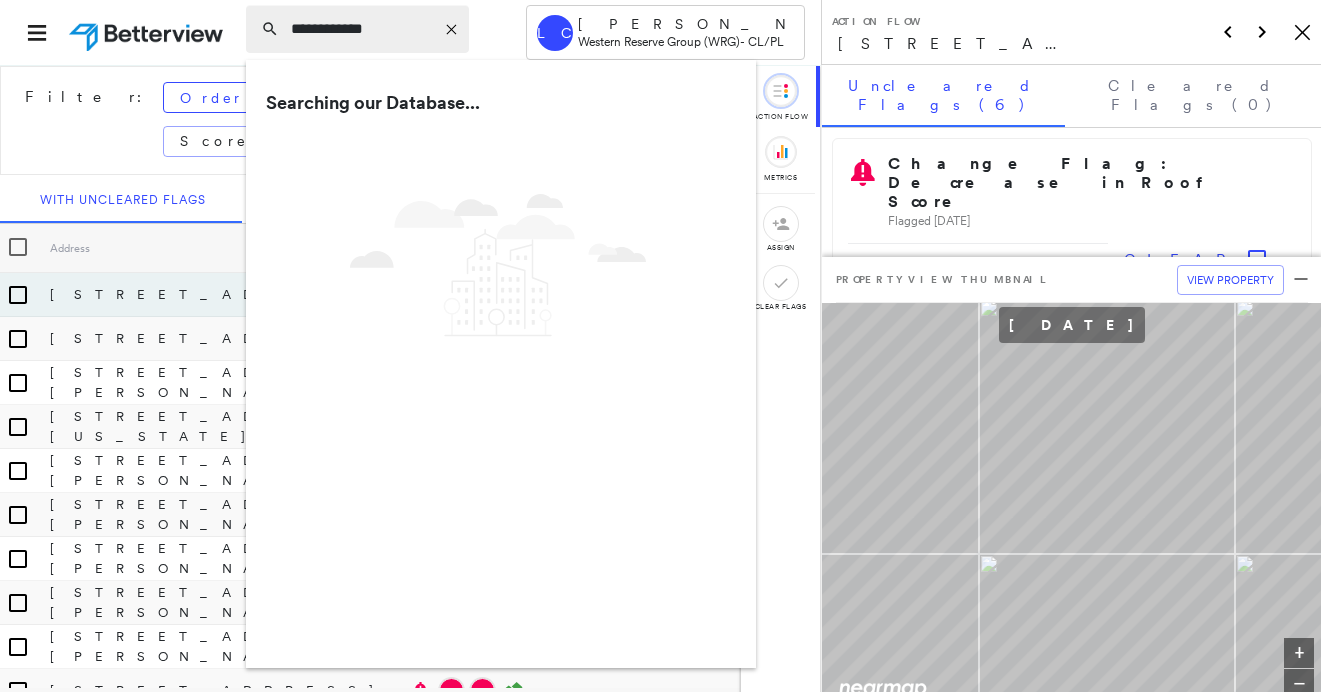 type on "**********" 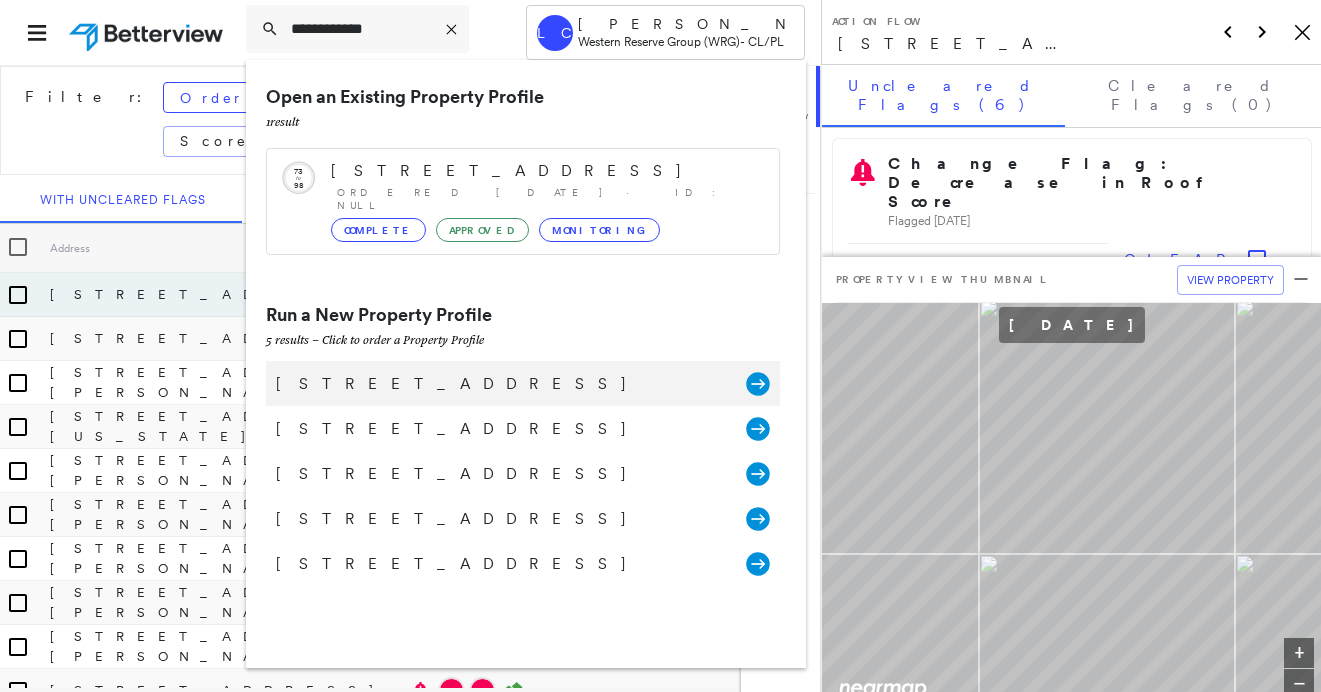 click on "[STREET_ADDRESS]" at bounding box center (501, 384) 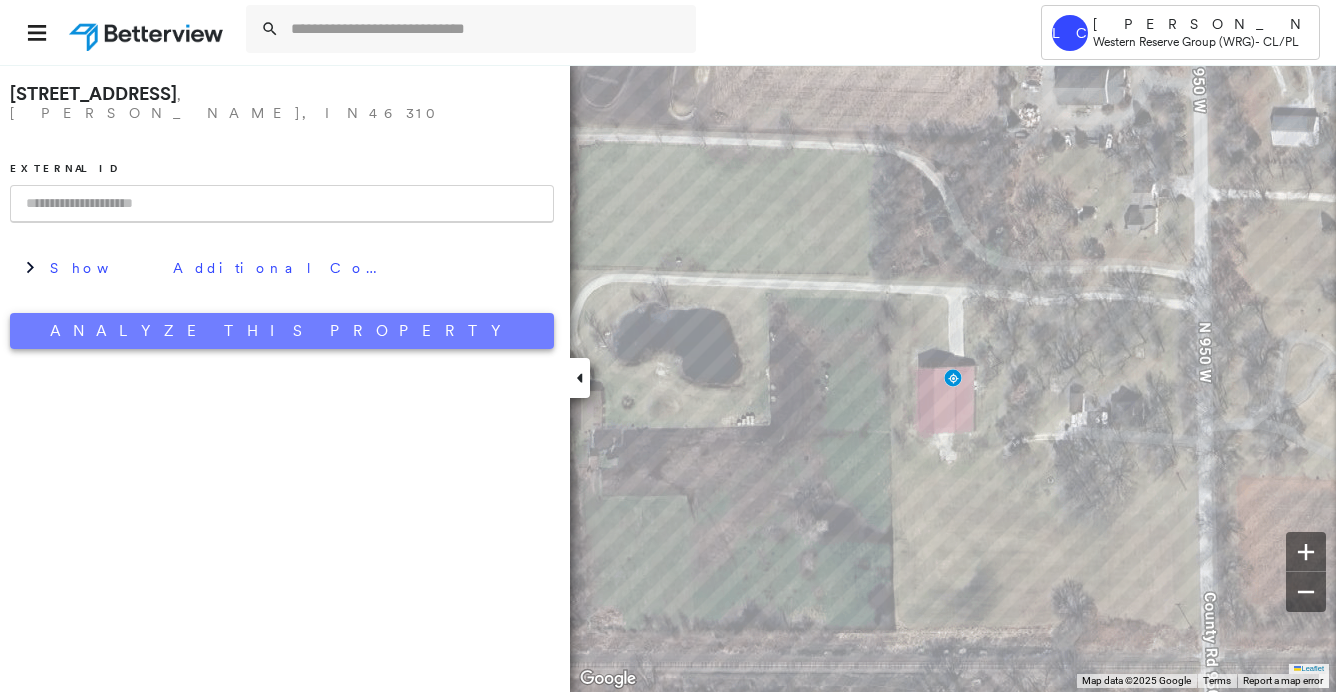 click on "Analyze This Property" at bounding box center (282, 331) 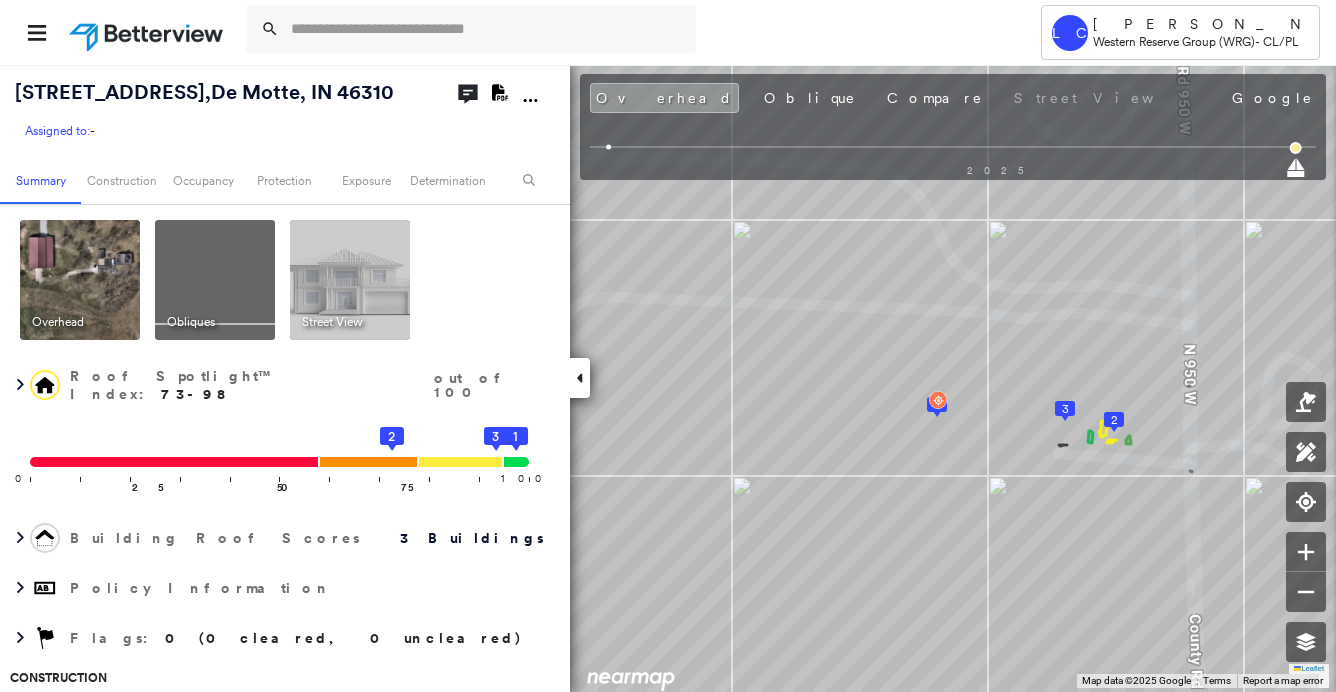 click at bounding box center (80, 280) 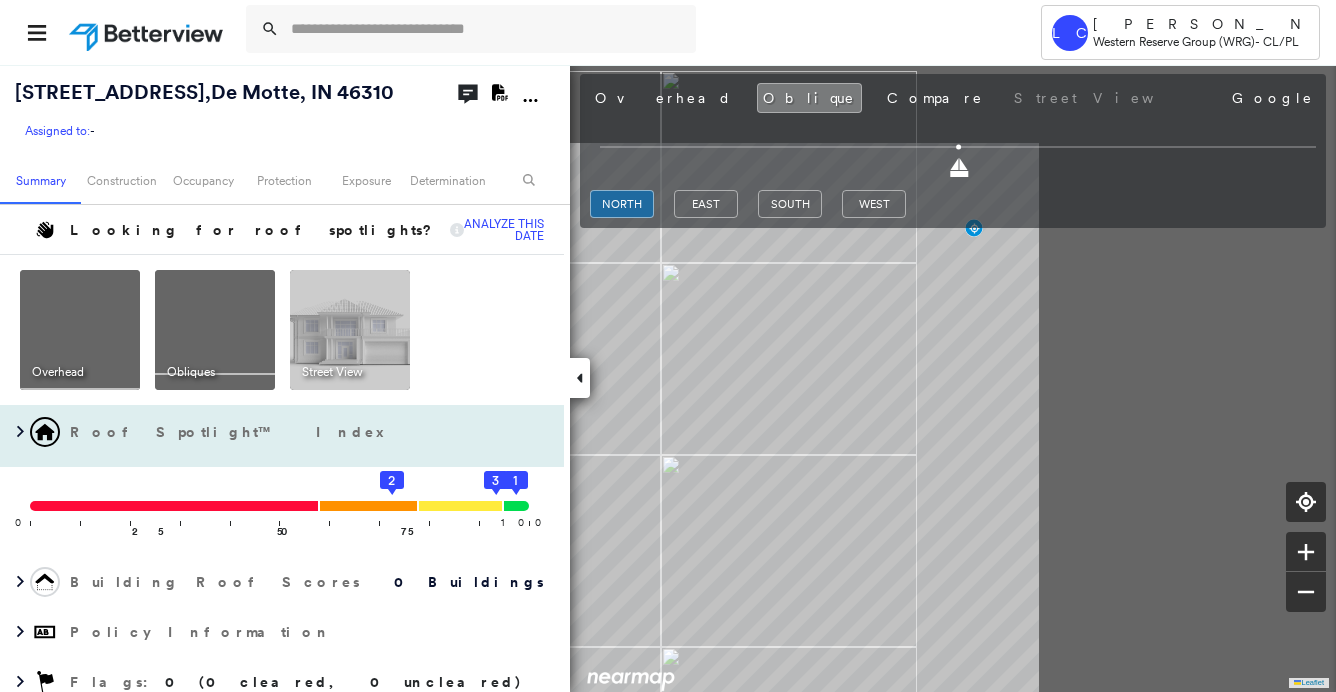 click on "[STREET_ADDRESS] Assigned to:  - Assigned to:  - Assigned to:  - Open Comments Download PDF Report Summary Construction Occupancy Protection Exposure Determination Looking for roof spotlights? Analyze this date Overhead Obliques Street View Roof Spotlight™ Index 0 100 25 50 75 2 3 1 Building Roof Scores 0 Buildings Policy Information Flags :  0 (0 cleared, 0 uncleared) Construction BuildZoom - Building Permit Data and Analysis Occupancy Place Detail National Registry of Historic Places Smarty Streets - Surrounding Properties Protection US Fire Administration: Nearest Fire Stations Exposure FEMA Risk Index Hail Regional Hazard: 3   out of  5 Additional Perils Determination Flags :  0 (0 cleared, 0 uncleared) Uncleared Flags (0) Cleared Flags  (0) There are no  uncleared  flags. Action Taken New Entry History Quote/New Business Terms & Conditions Added ACV Endorsement Added Cosmetic Endorsement Inspection/Loss Control Report Information Added to Inspection Survey General Save" at bounding box center [668, 378] 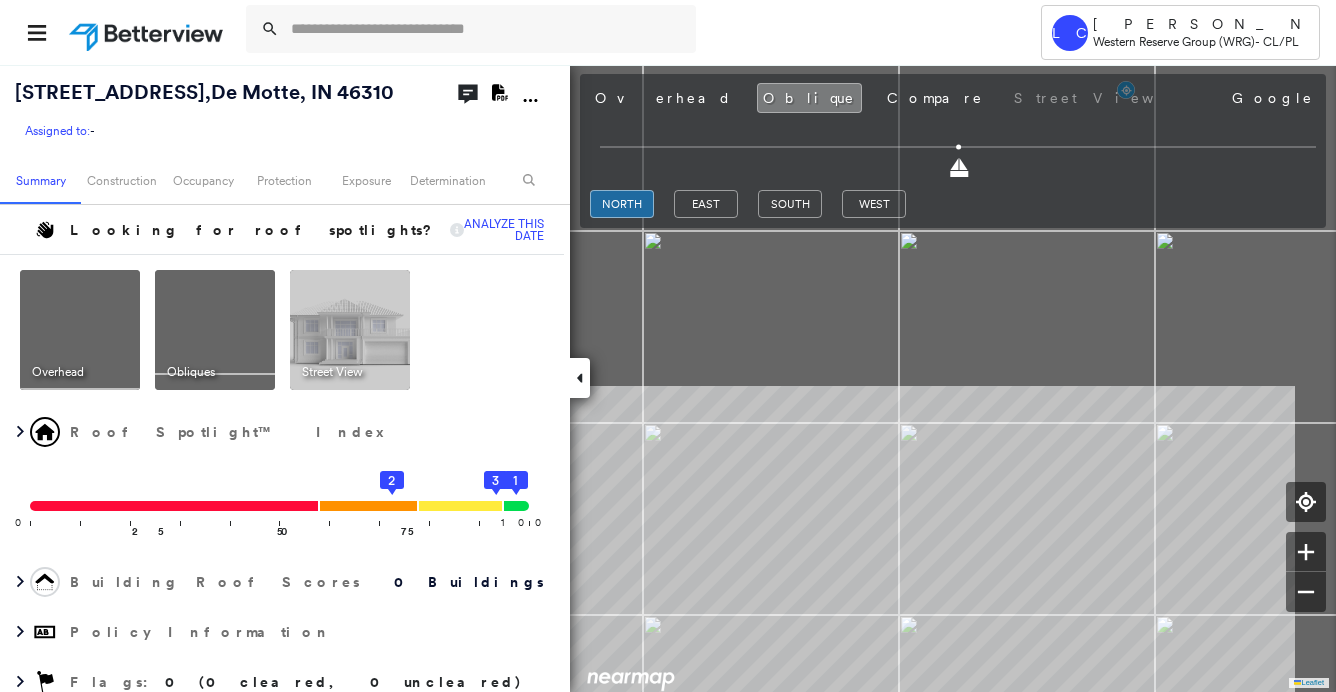 click on "Tower [PERSON_NAME] Western Reserve Group (WRG)  -   CL/PL [STREET_ADDRESS] Assigned to:  - Assigned to:  - Assigned to:  - Open Comments Download PDF Report Summary Construction Occupancy Protection Exposure Determination Looking for roof spotlights? Analyze this date Overhead Obliques Street View Roof Spotlight™ Index 0 100 25 50 75 2 3 1 Building Roof Scores 0 Buildings Policy Information Flags :  0 (0 cleared, 0 uncleared) Construction BuildZoom - Building Permit Data and Analysis Occupancy Place Detail National Registry of Historic Places Smarty Streets - Surrounding Properties Protection US Fire Administration: Nearest Fire Stations Exposure FEMA Risk Index Hail Regional Hazard: 3   out of  5 Additional Perils Determination Flags :  0 (0 cleared, 0 uncleared) Uncleared Flags (0) Cleared Flags  (0) There are no  uncleared  flags. Action Taken New Entry History Quote/New Business Terms & Conditions Added ACV Endorsement Added Cosmetic Endorsement Inspection/Loss Control" at bounding box center (668, 346) 